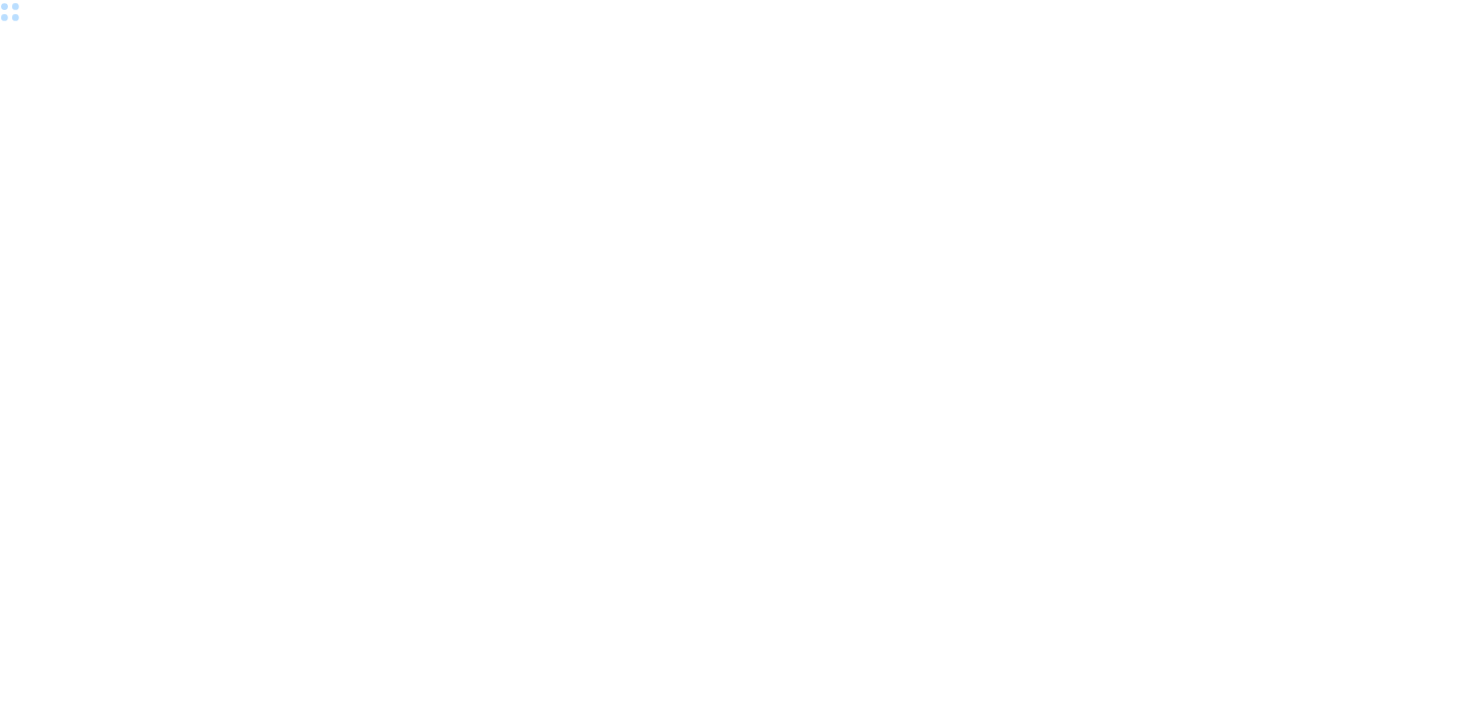 scroll, scrollTop: 0, scrollLeft: 0, axis: both 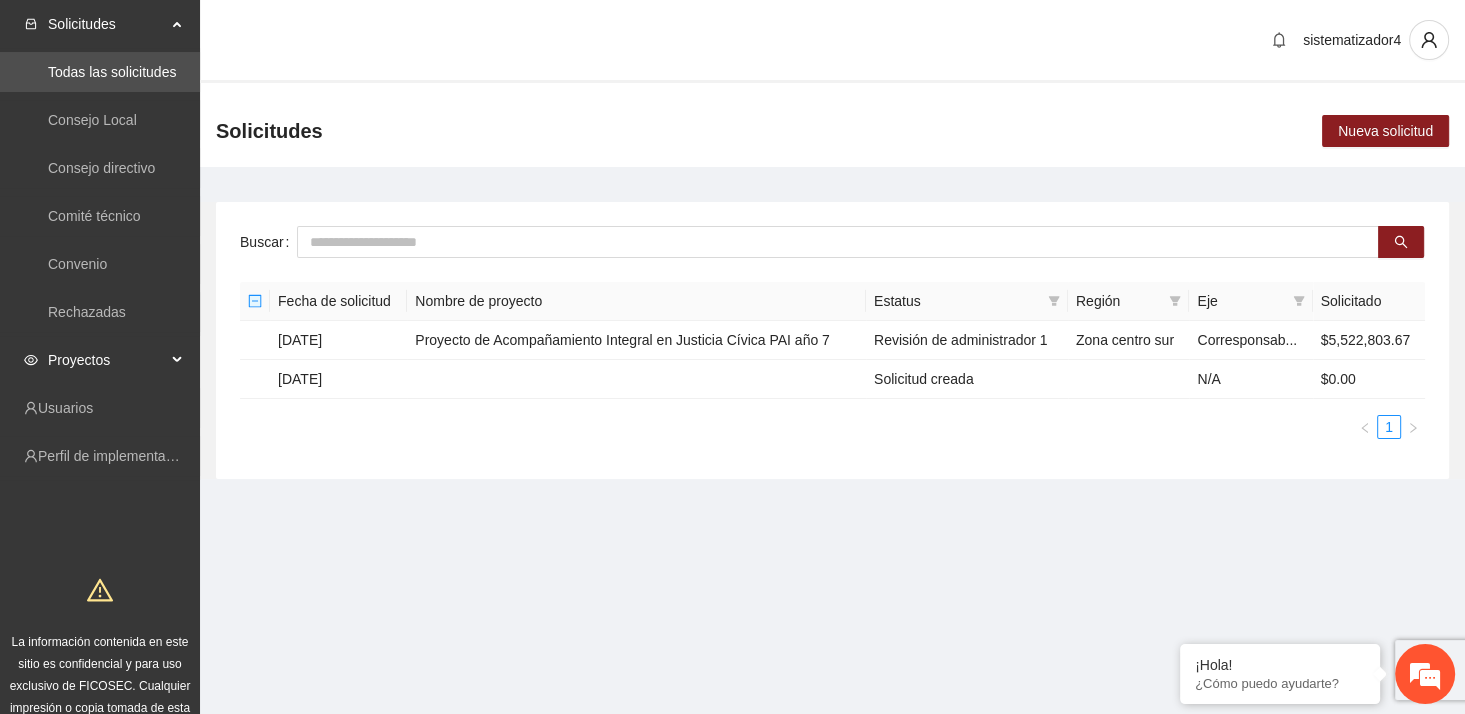 click on "Proyectos" at bounding box center [107, 360] 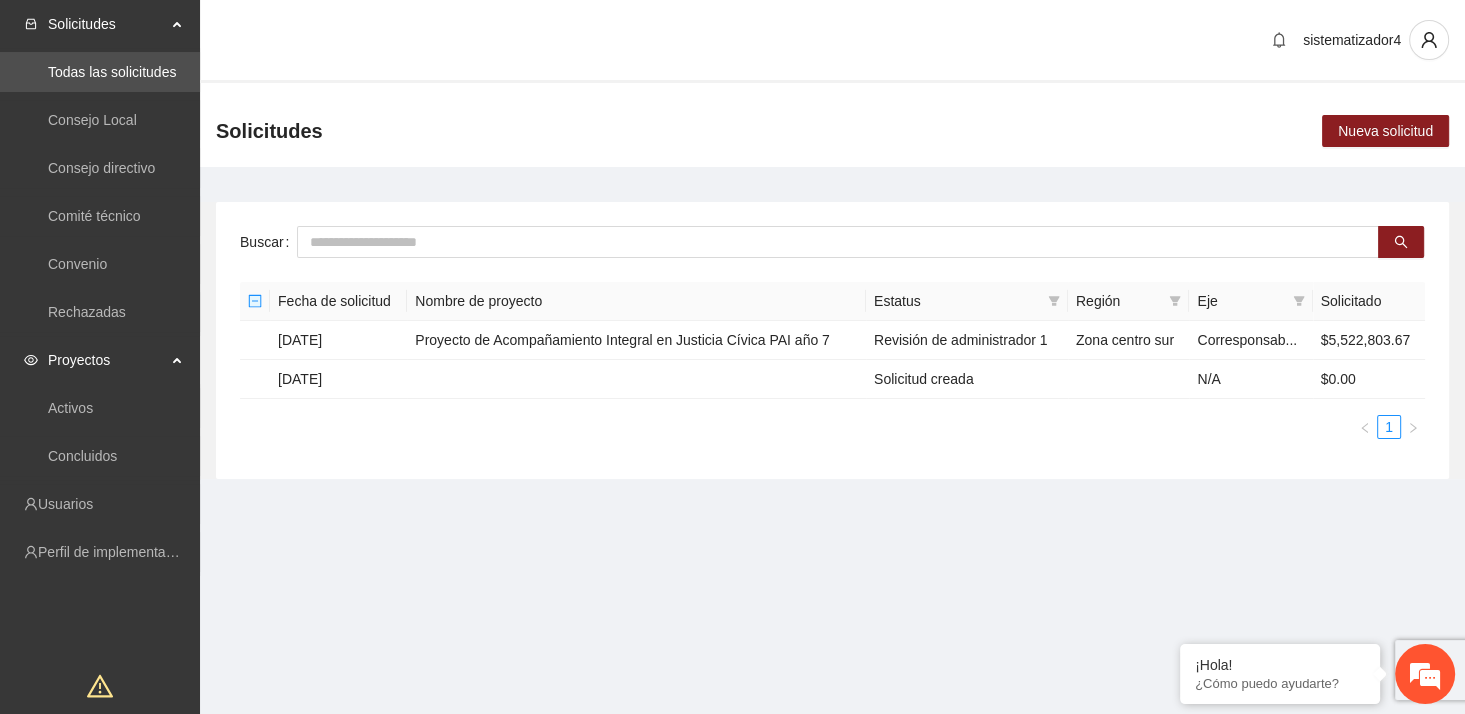 click on "Proyectos" at bounding box center [107, 360] 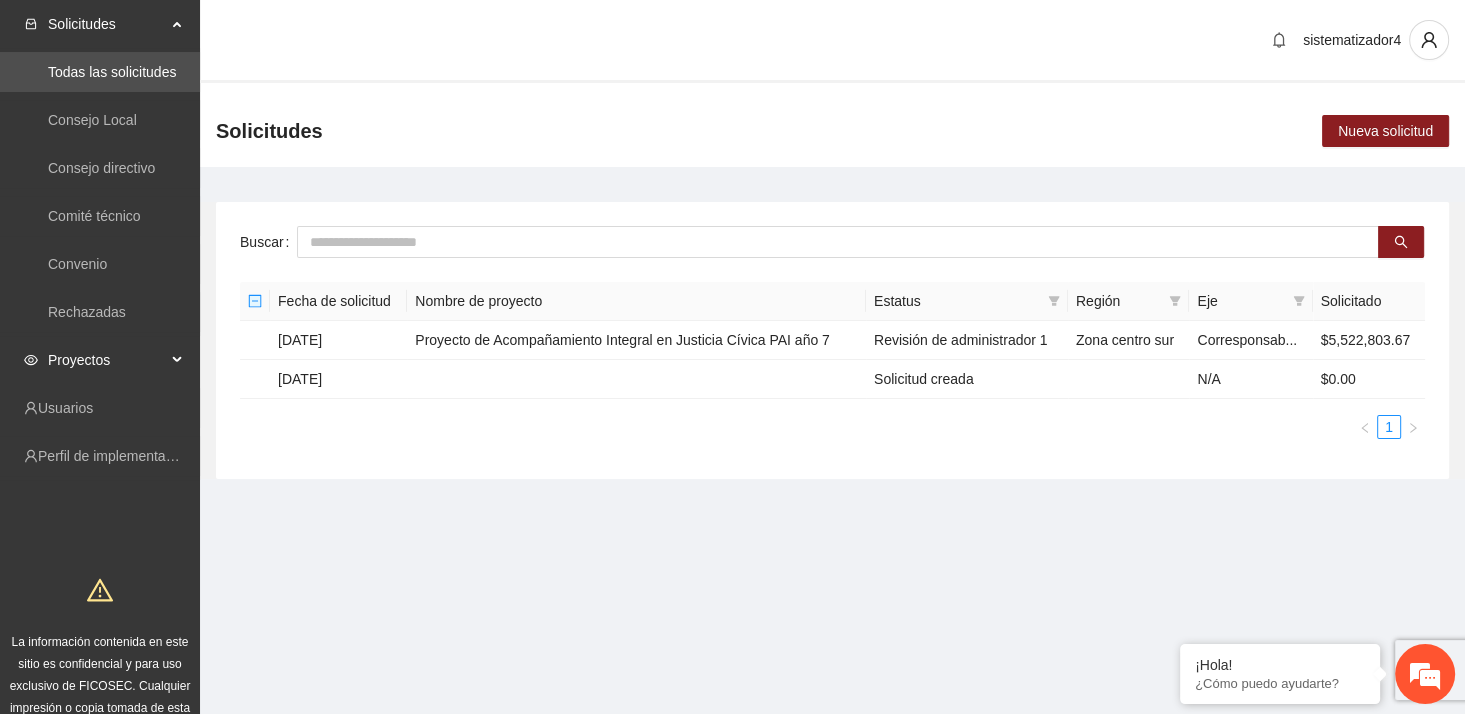 click on "Proyectos" at bounding box center [107, 360] 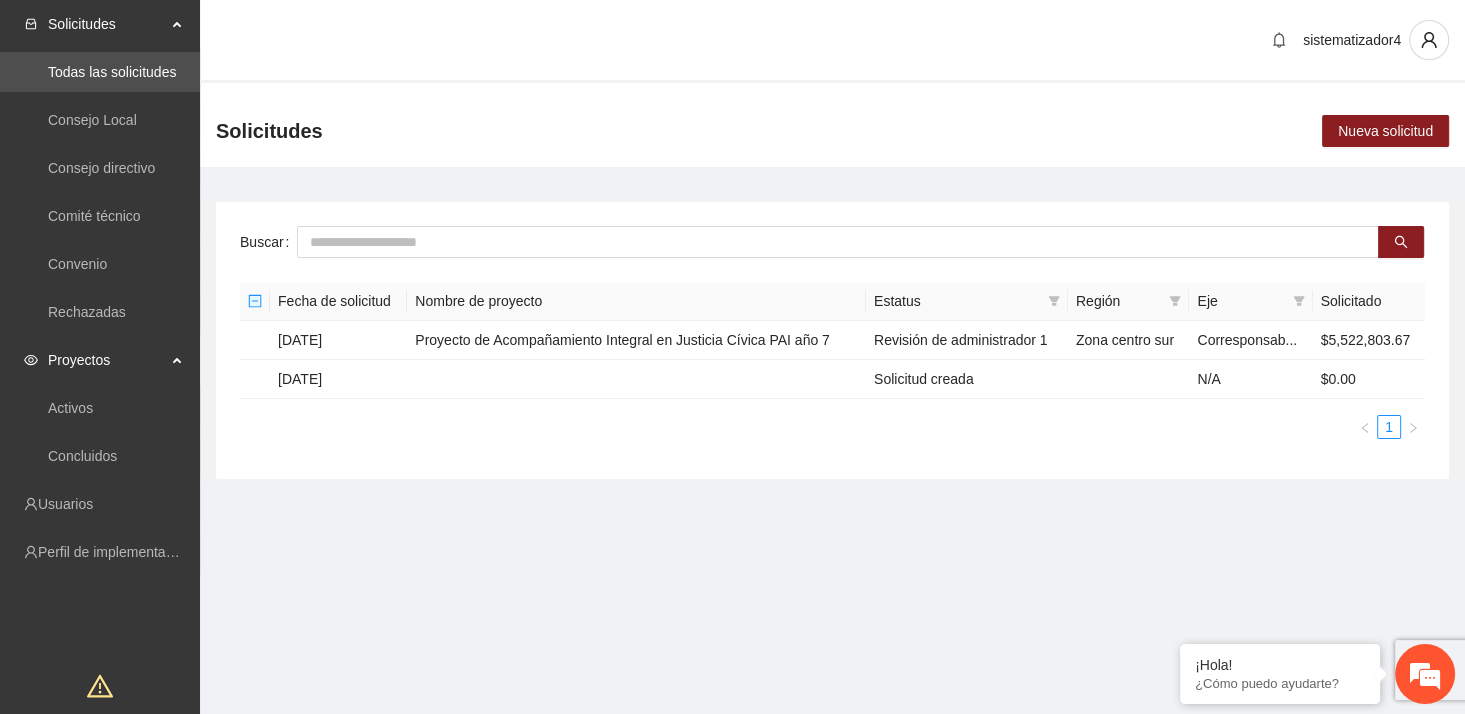 click on "Proyectos" at bounding box center [107, 360] 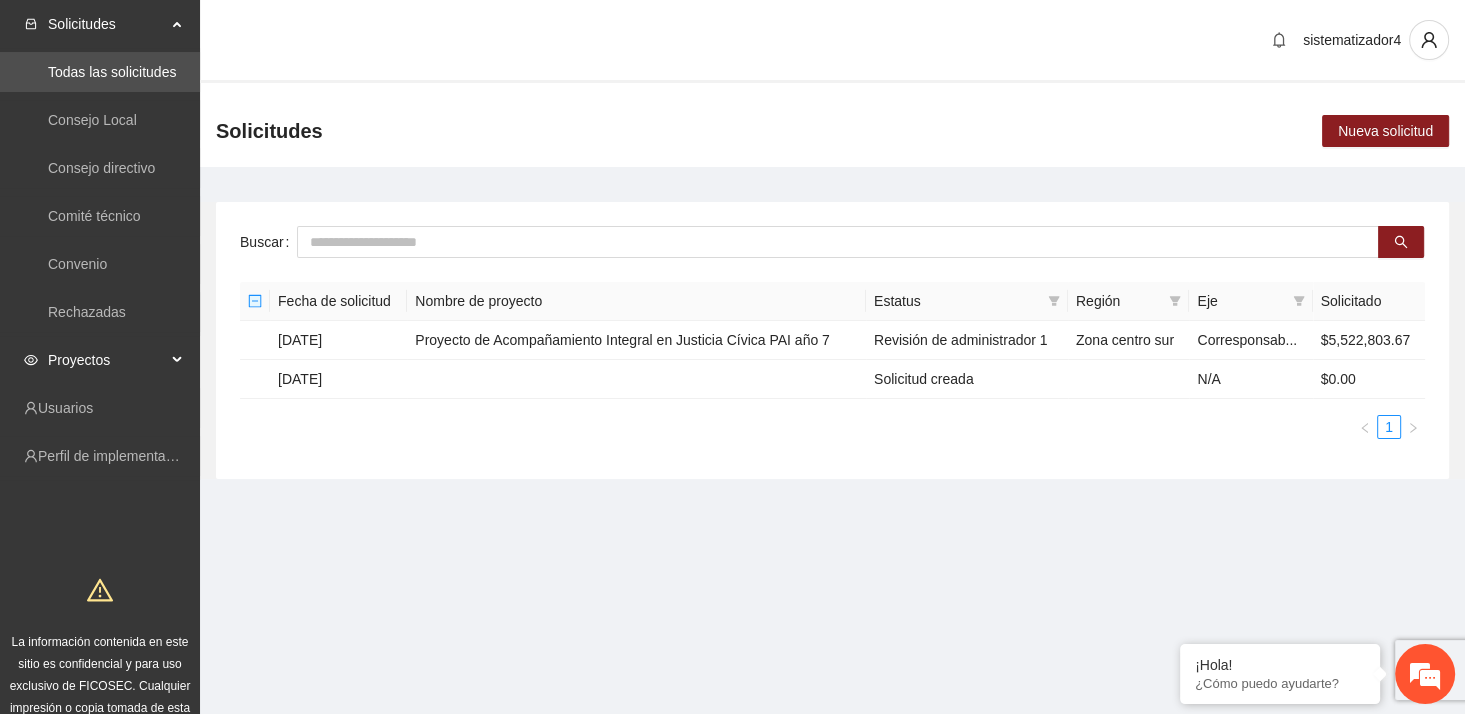 click on "Proyectos" at bounding box center (107, 360) 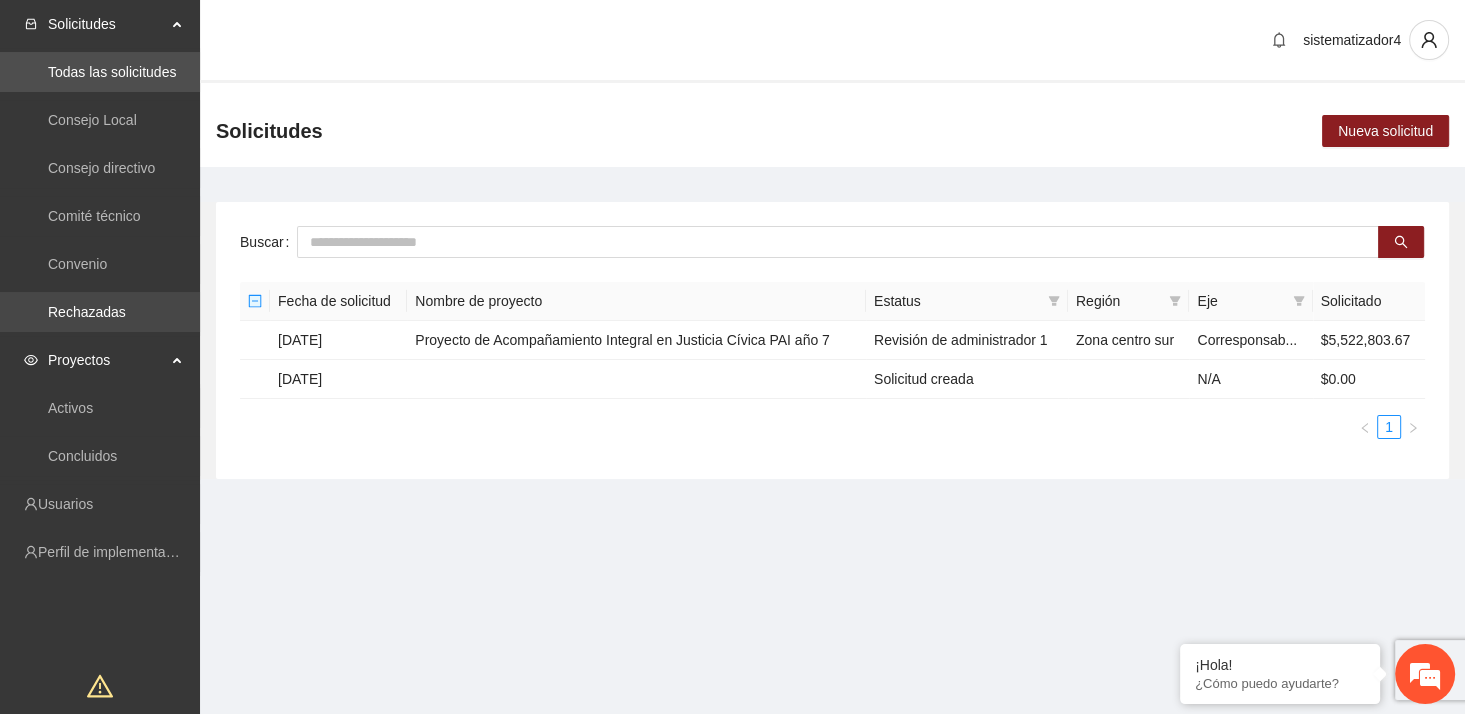 scroll, scrollTop: 0, scrollLeft: 0, axis: both 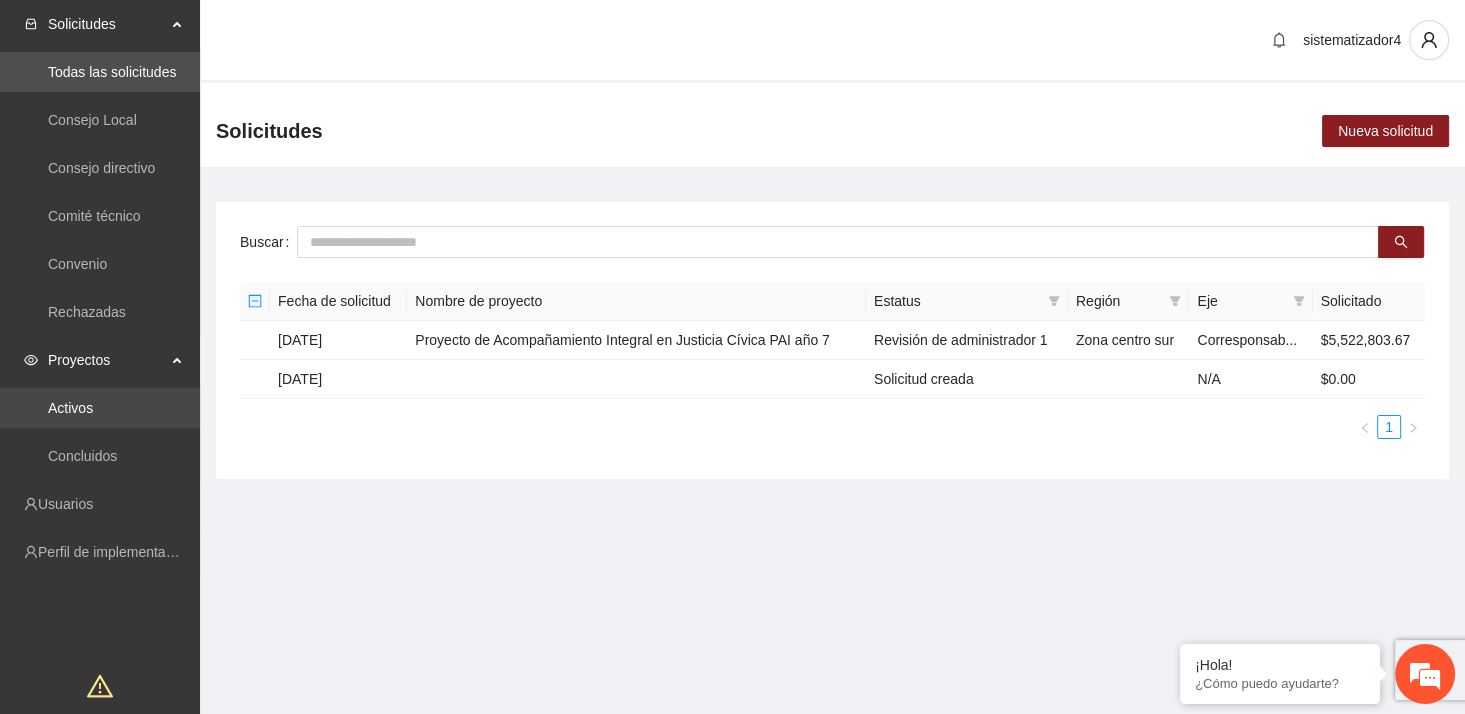 click on "Activos" at bounding box center (70, 408) 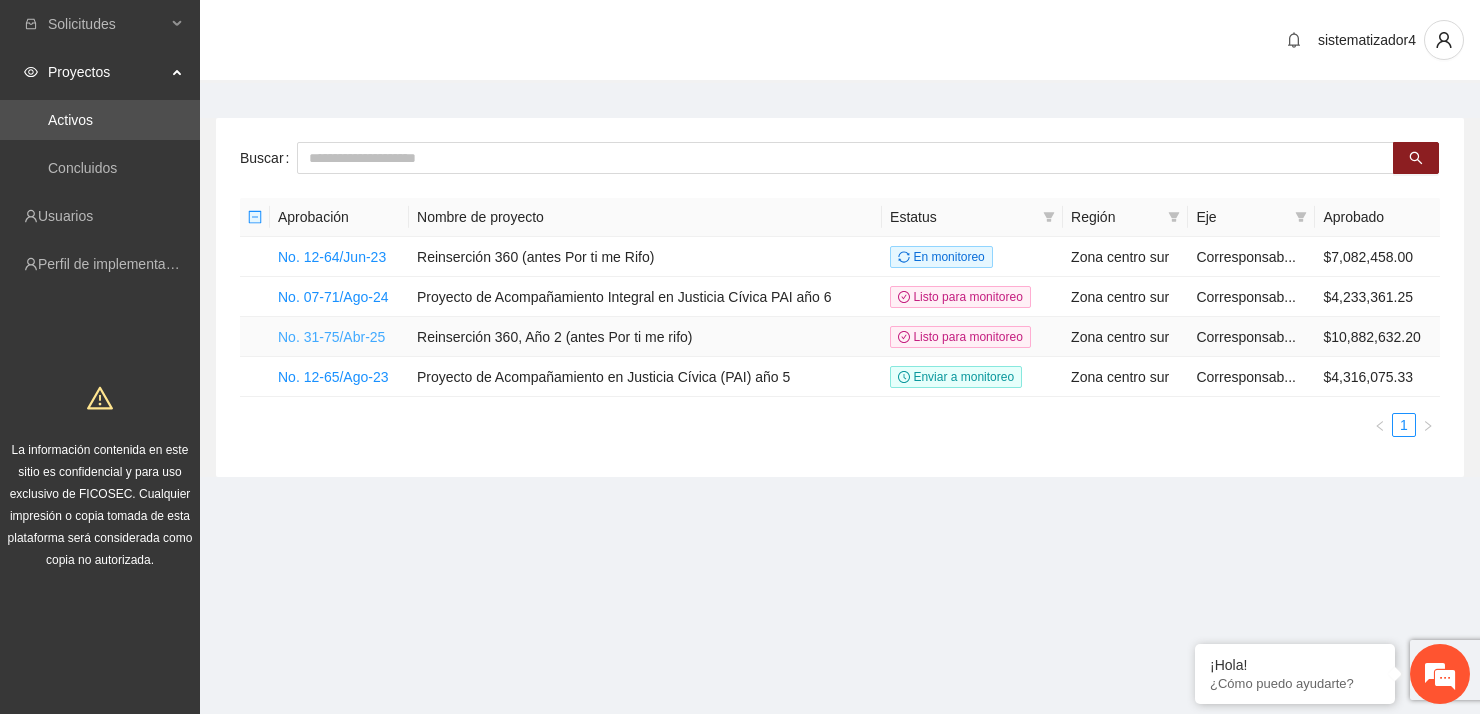 click on "No. 31-75/Abr-25" at bounding box center [331, 337] 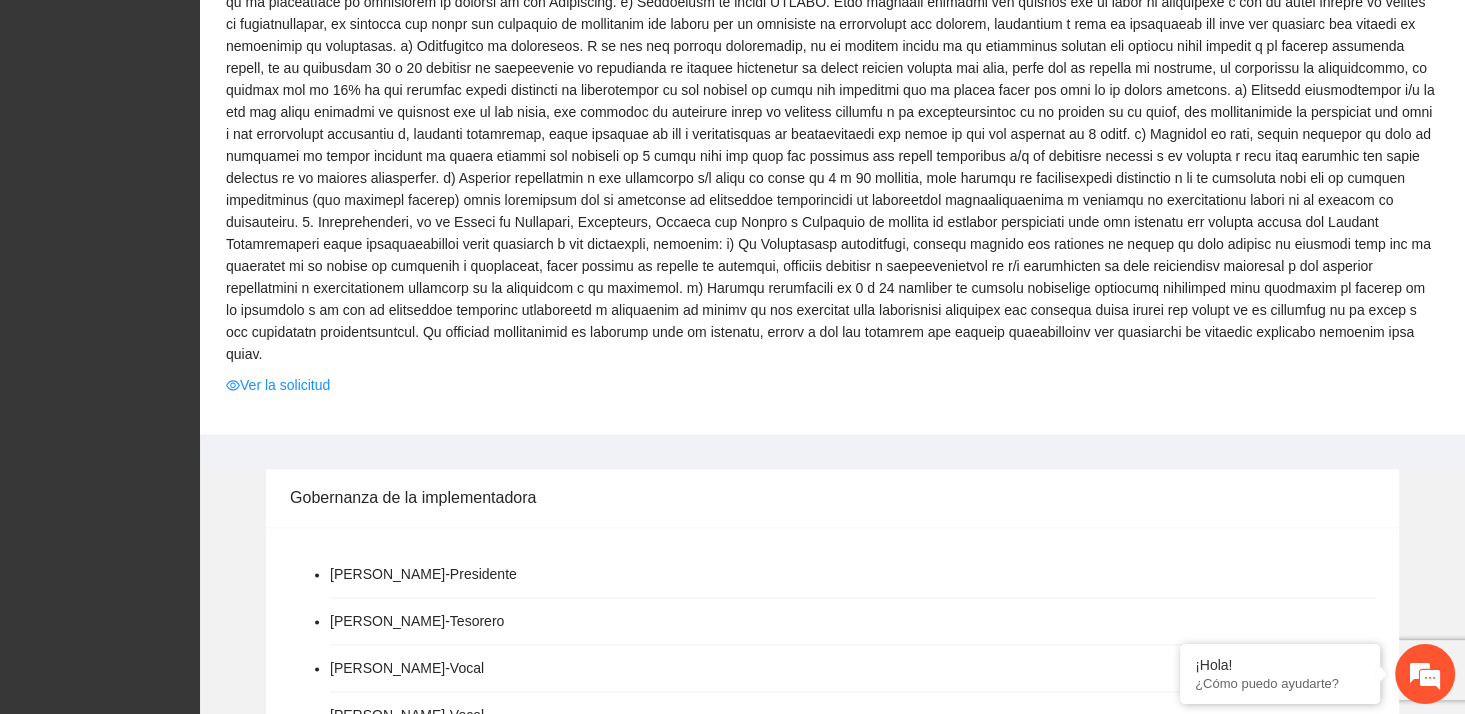 scroll, scrollTop: 2000, scrollLeft: 0, axis: vertical 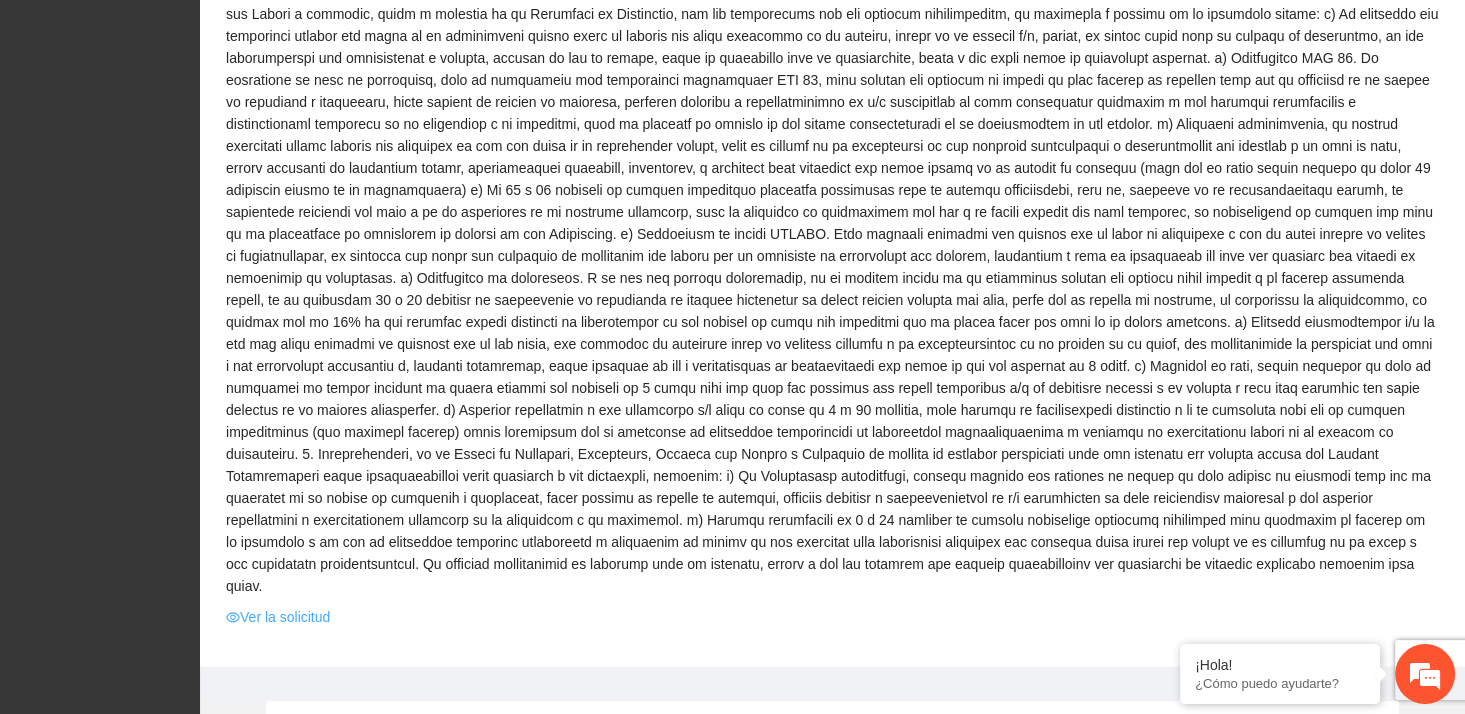 click on "Ver la solicitud" at bounding box center [278, 617] 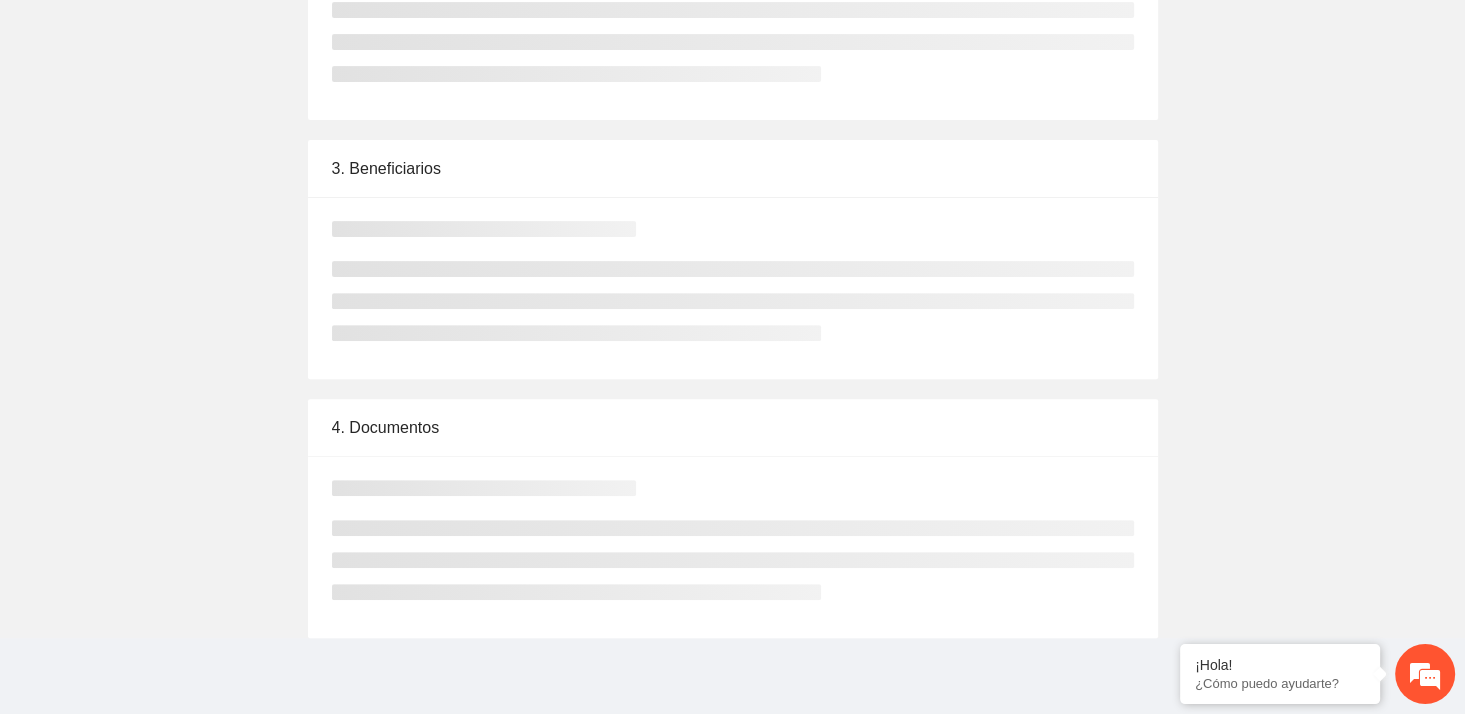 scroll, scrollTop: 0, scrollLeft: 0, axis: both 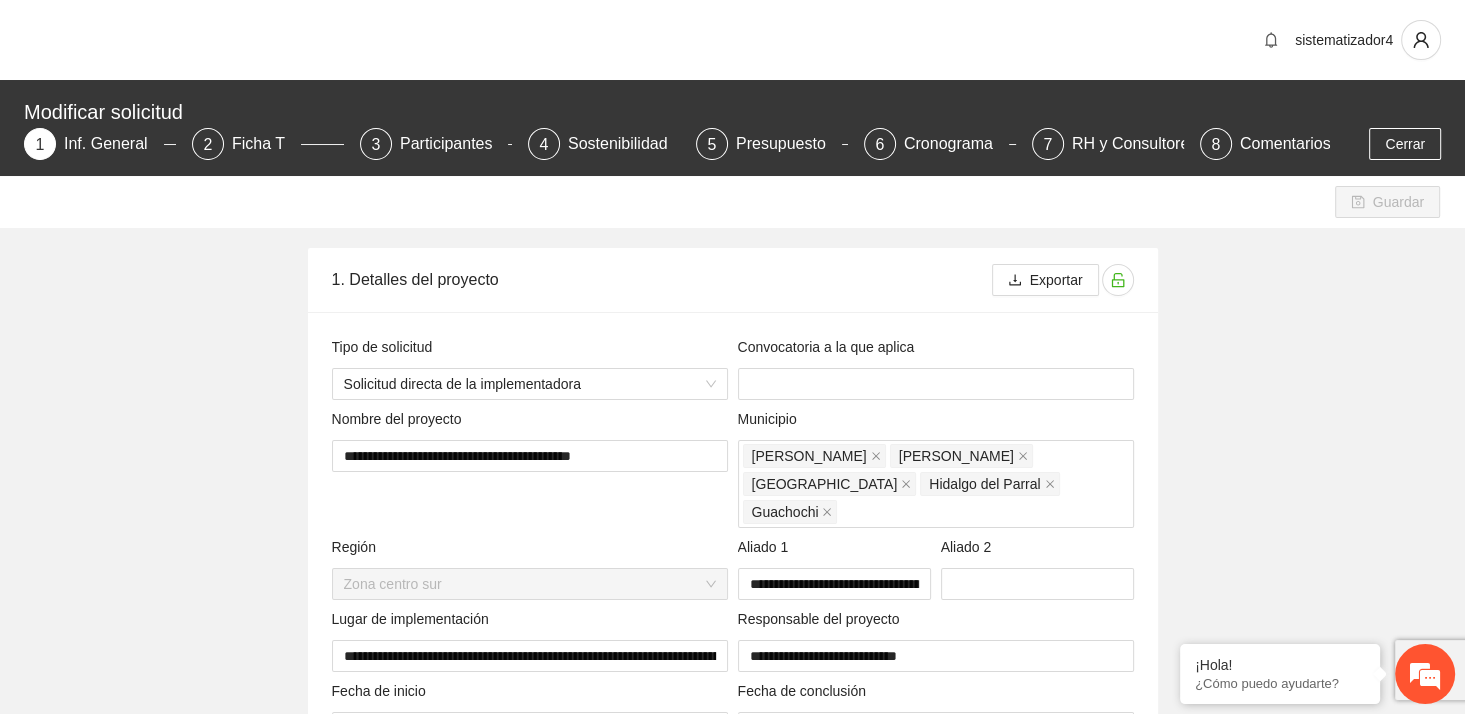 type 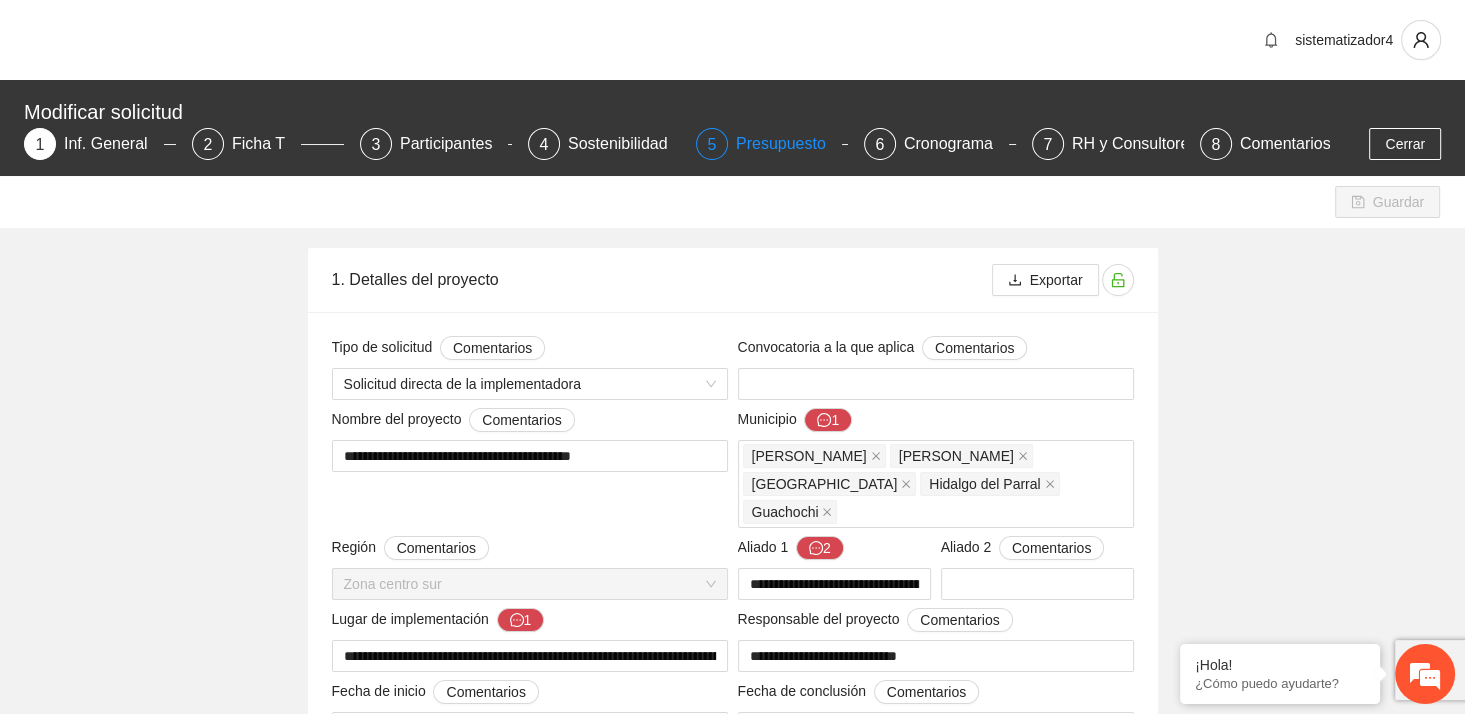 click on "Presupuesto" at bounding box center (789, 144) 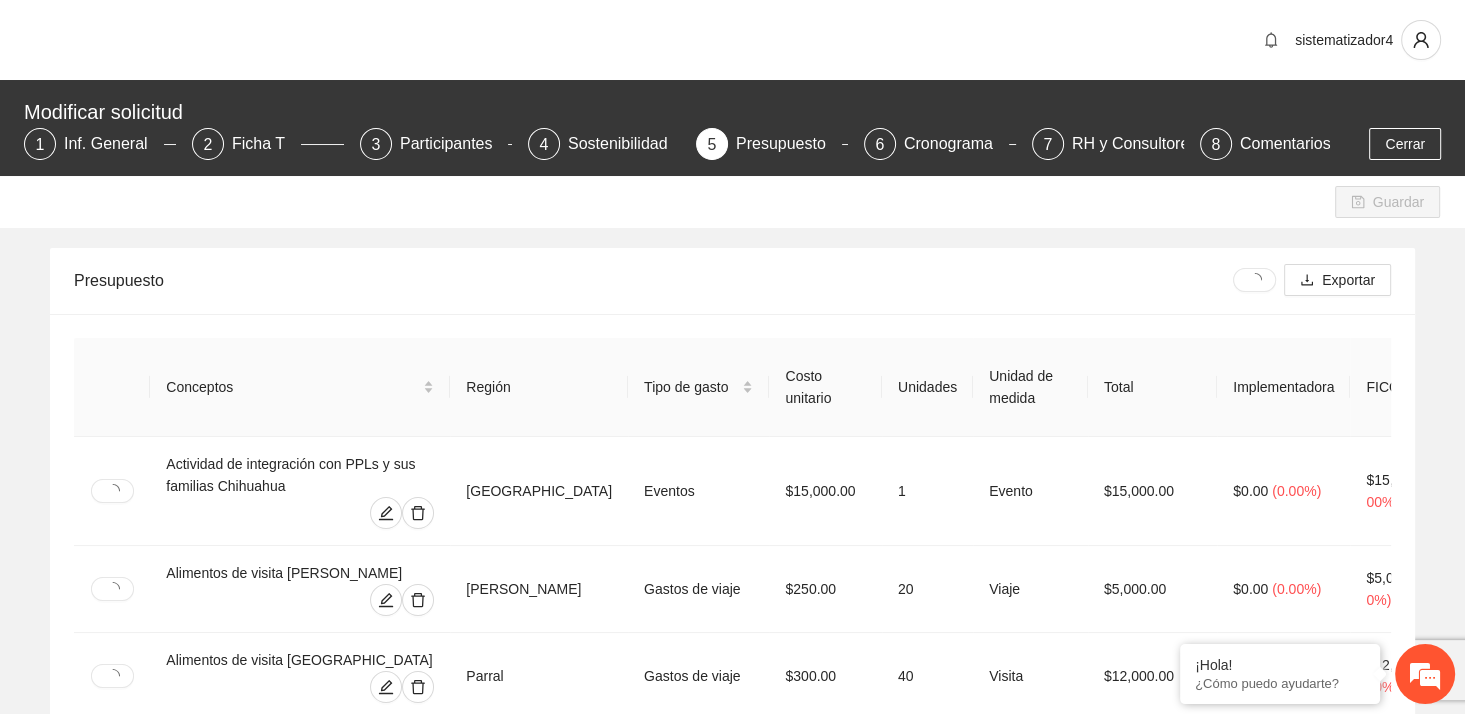 click on "Guardar" at bounding box center (732, 202) 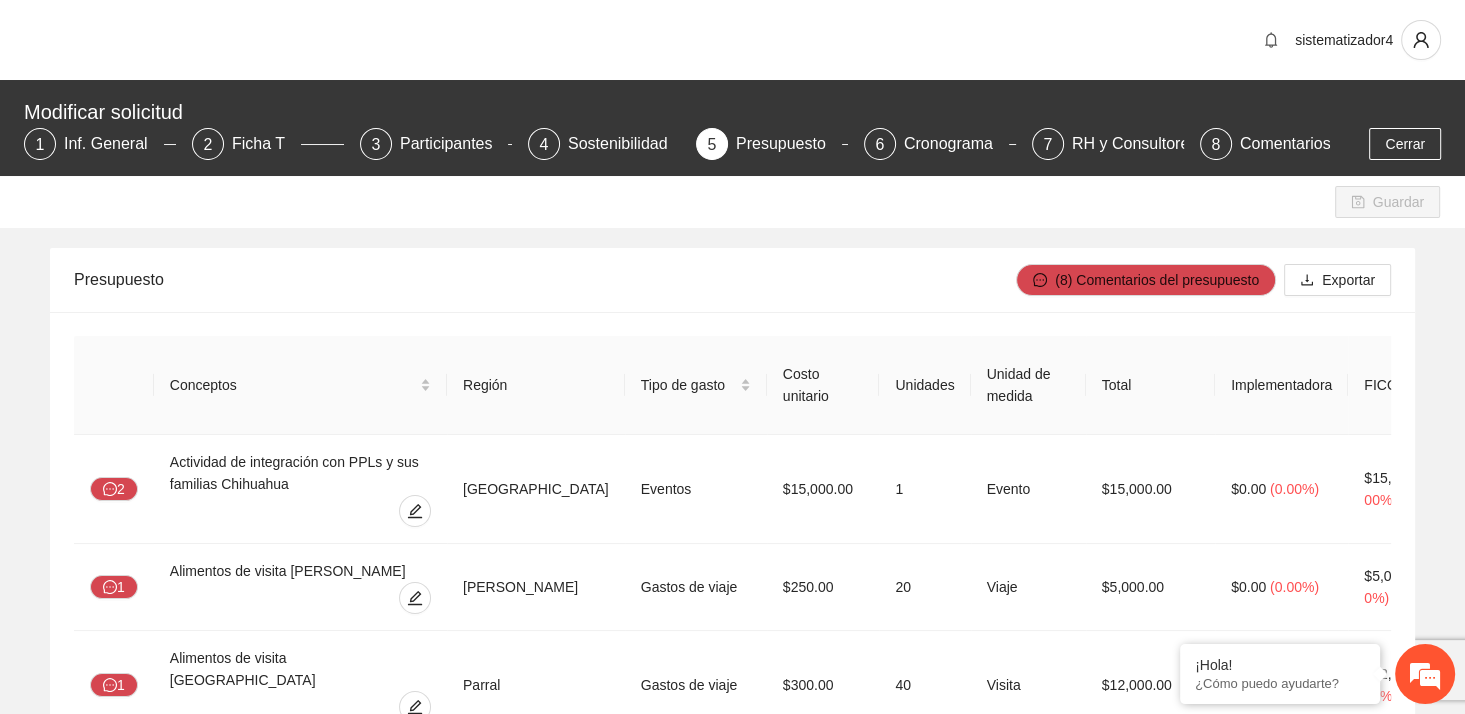 click on "Guardar" at bounding box center [732, 202] 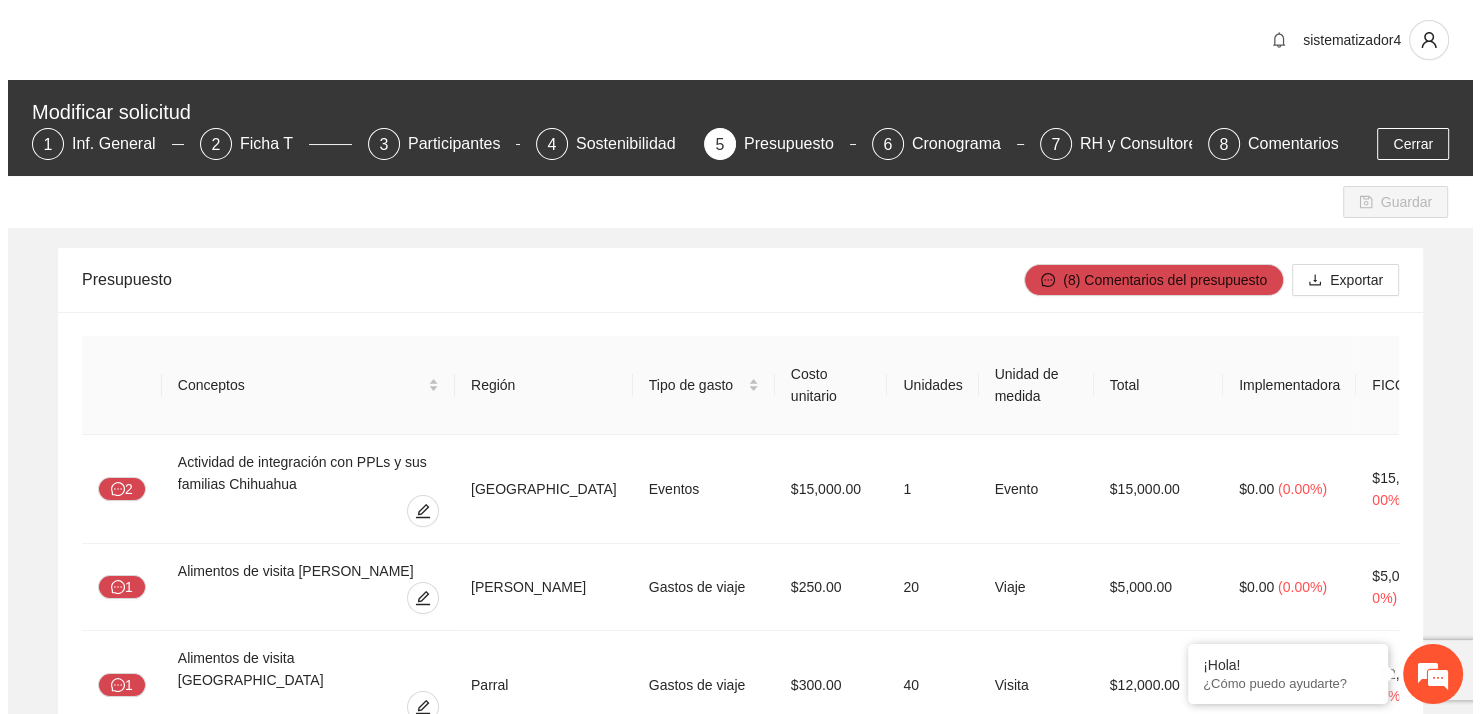 scroll, scrollTop: 1036, scrollLeft: 0, axis: vertical 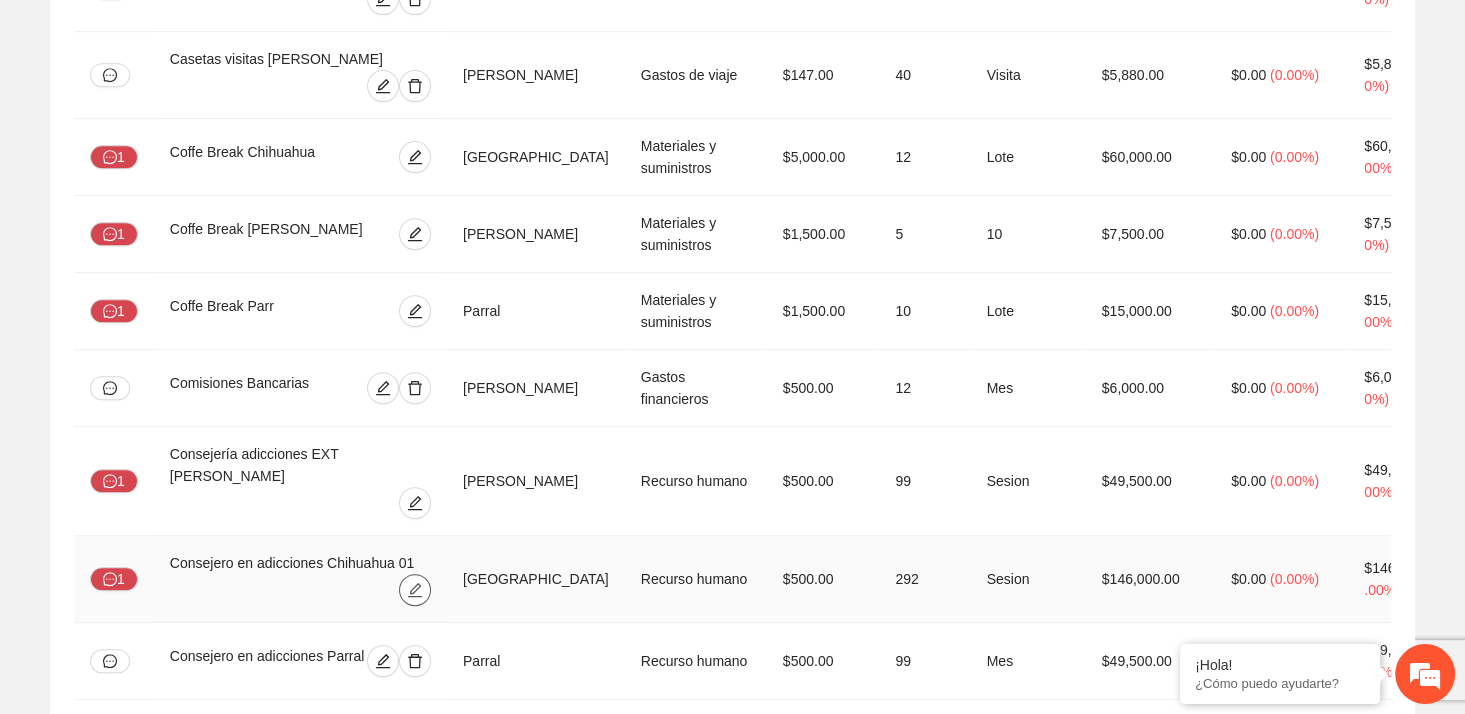 click at bounding box center (415, 590) 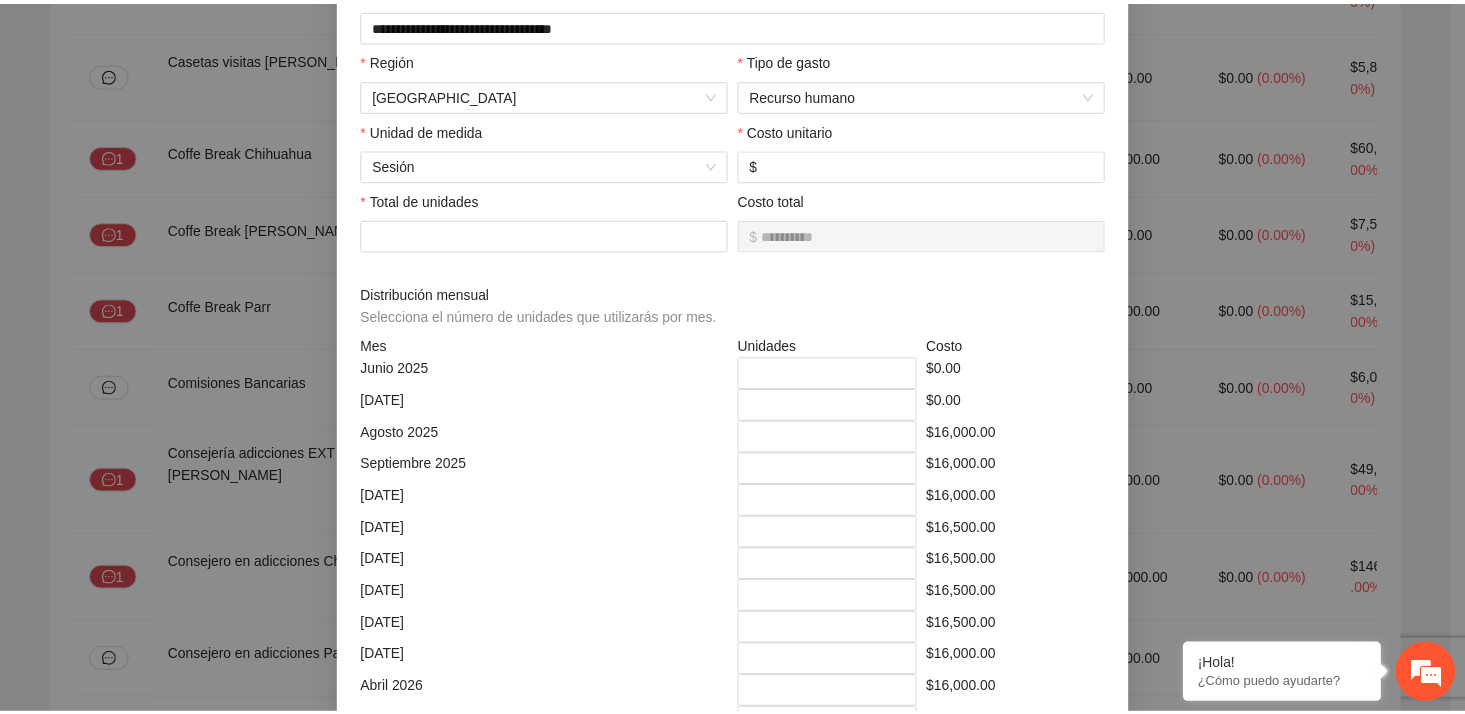 scroll, scrollTop: 0, scrollLeft: 0, axis: both 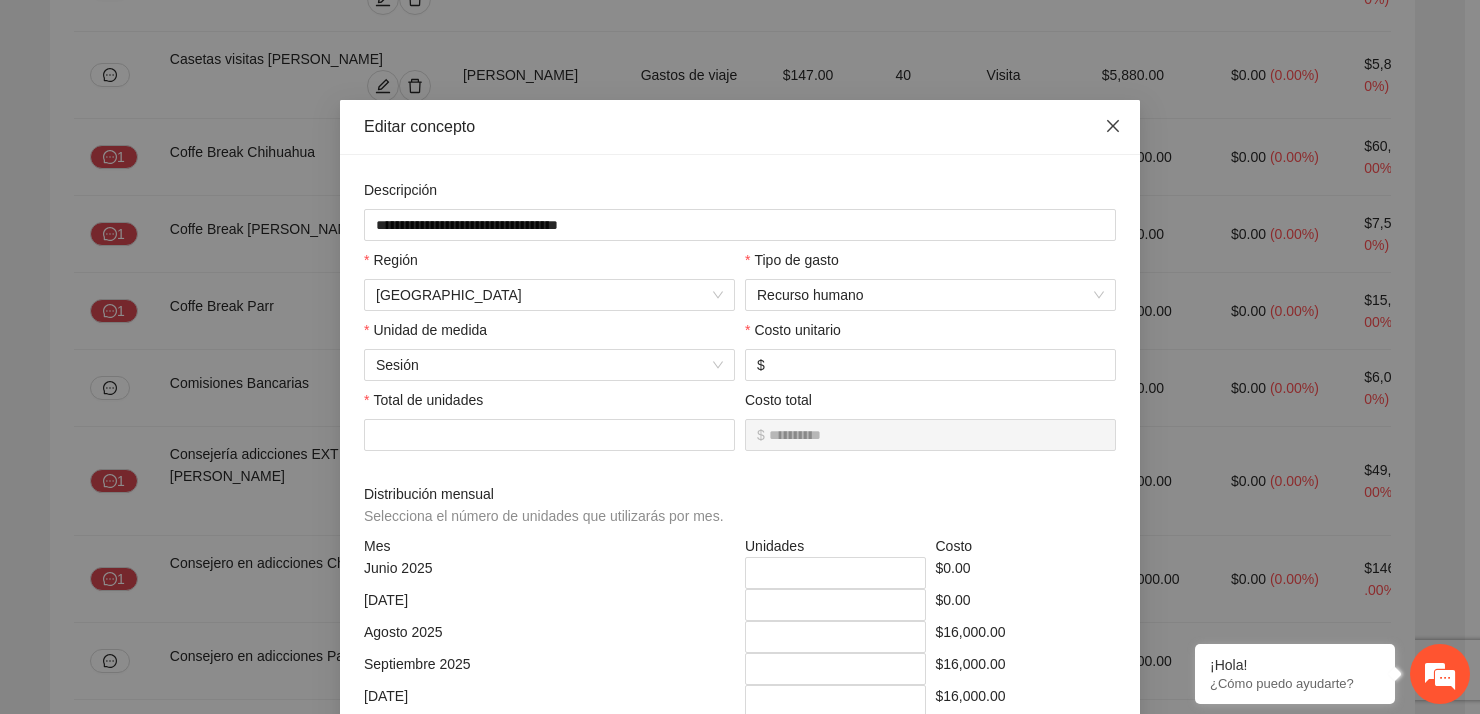 click at bounding box center [1113, 127] 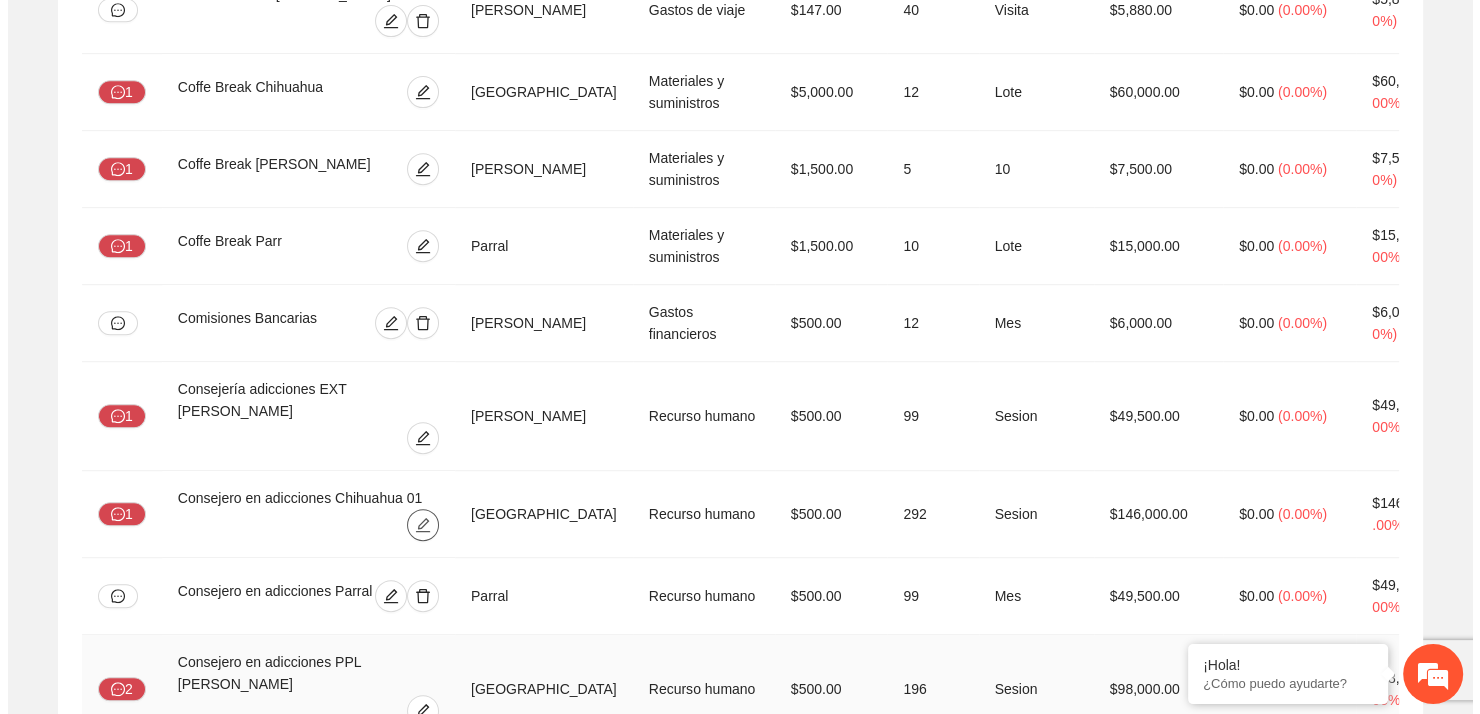 scroll, scrollTop: 1136, scrollLeft: 0, axis: vertical 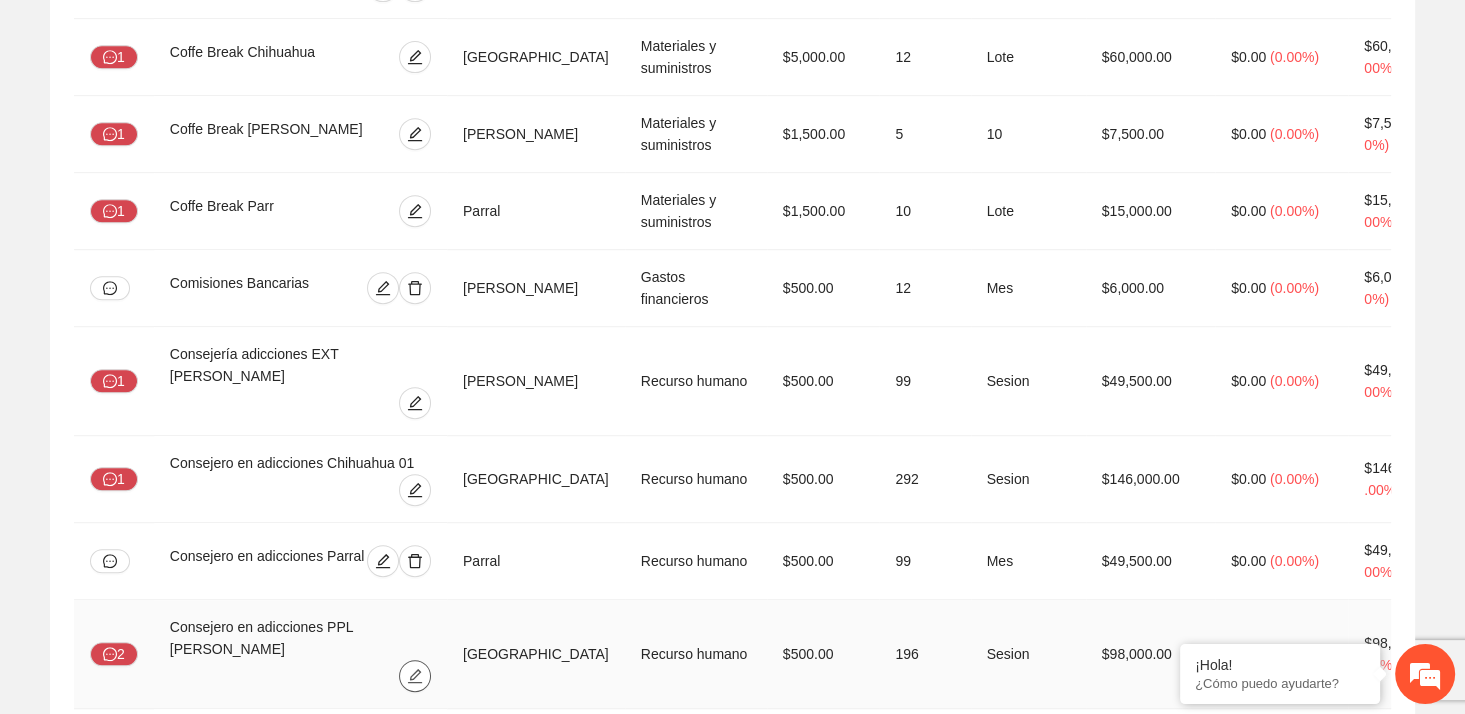 click 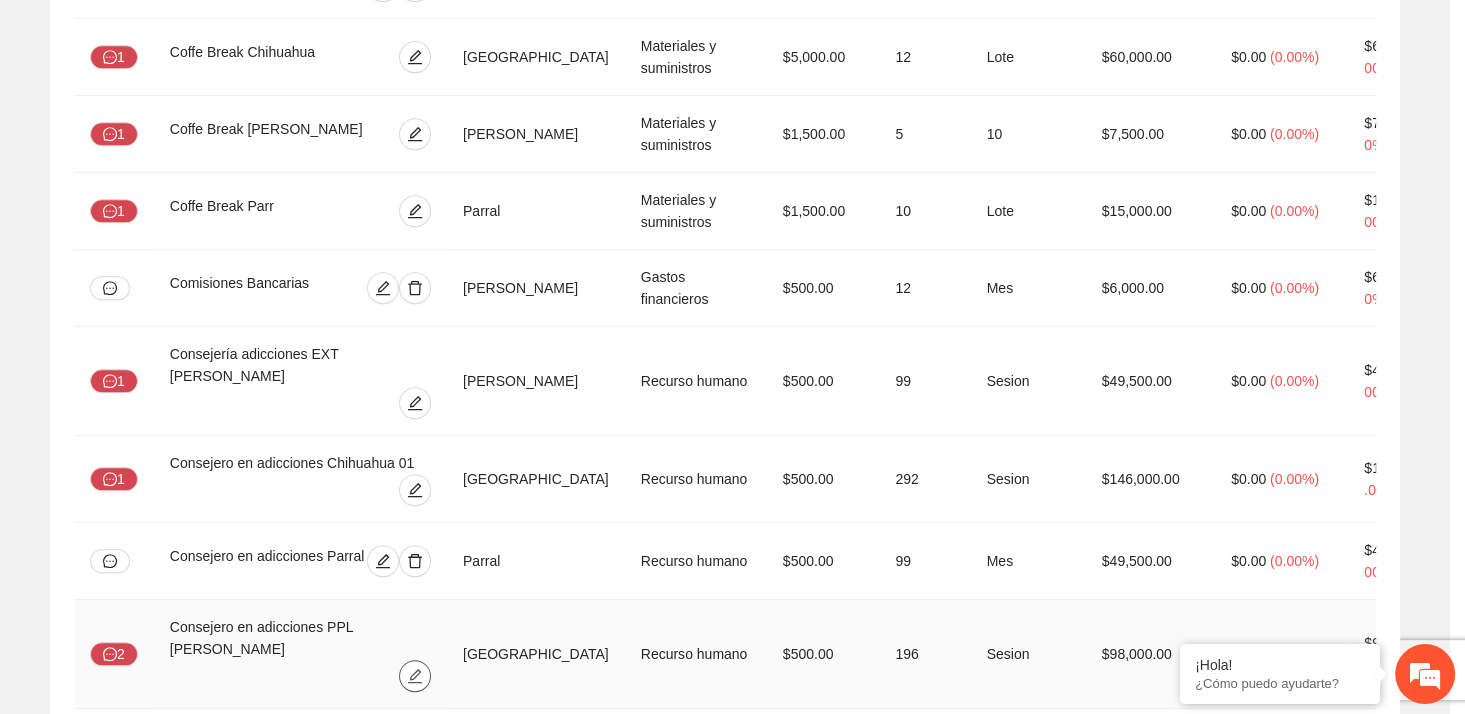 type on "*********" 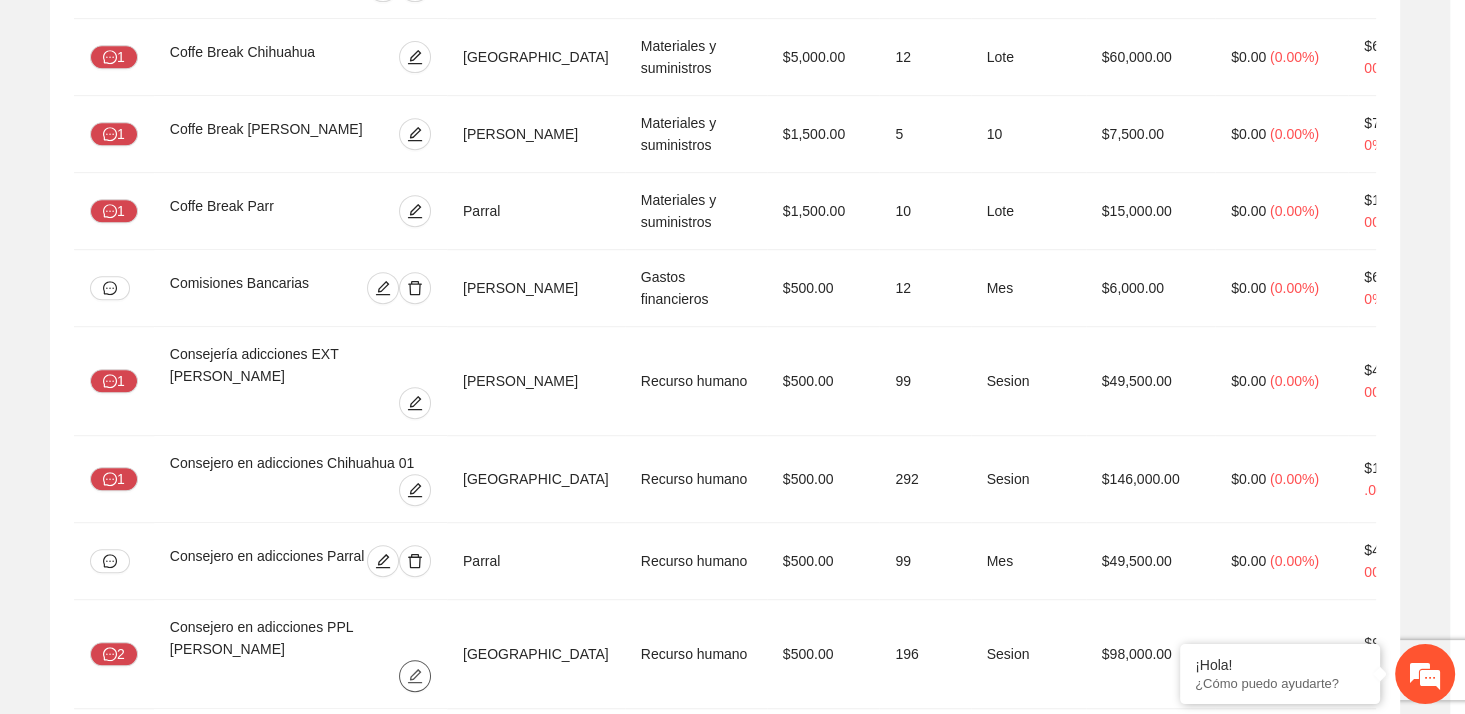 type on "**" 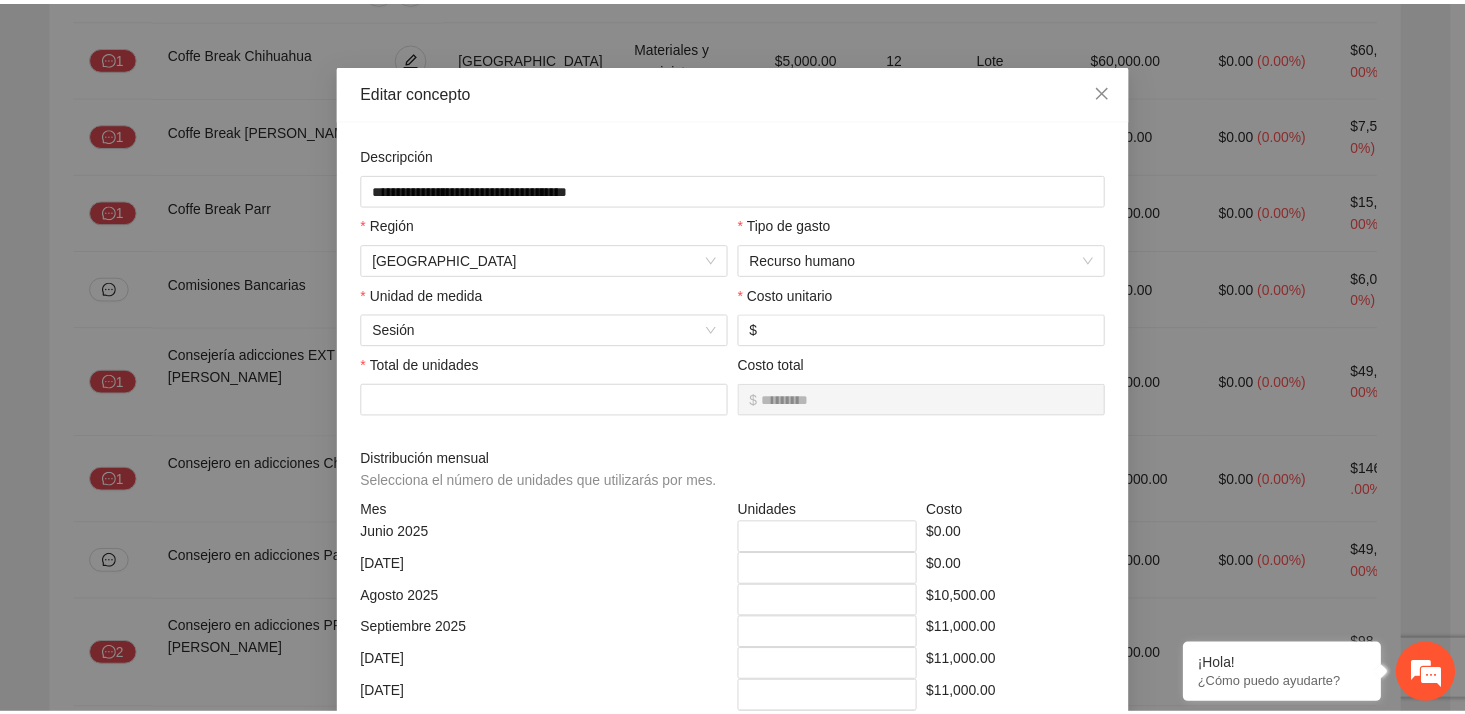 scroll, scrollTop: 0, scrollLeft: 0, axis: both 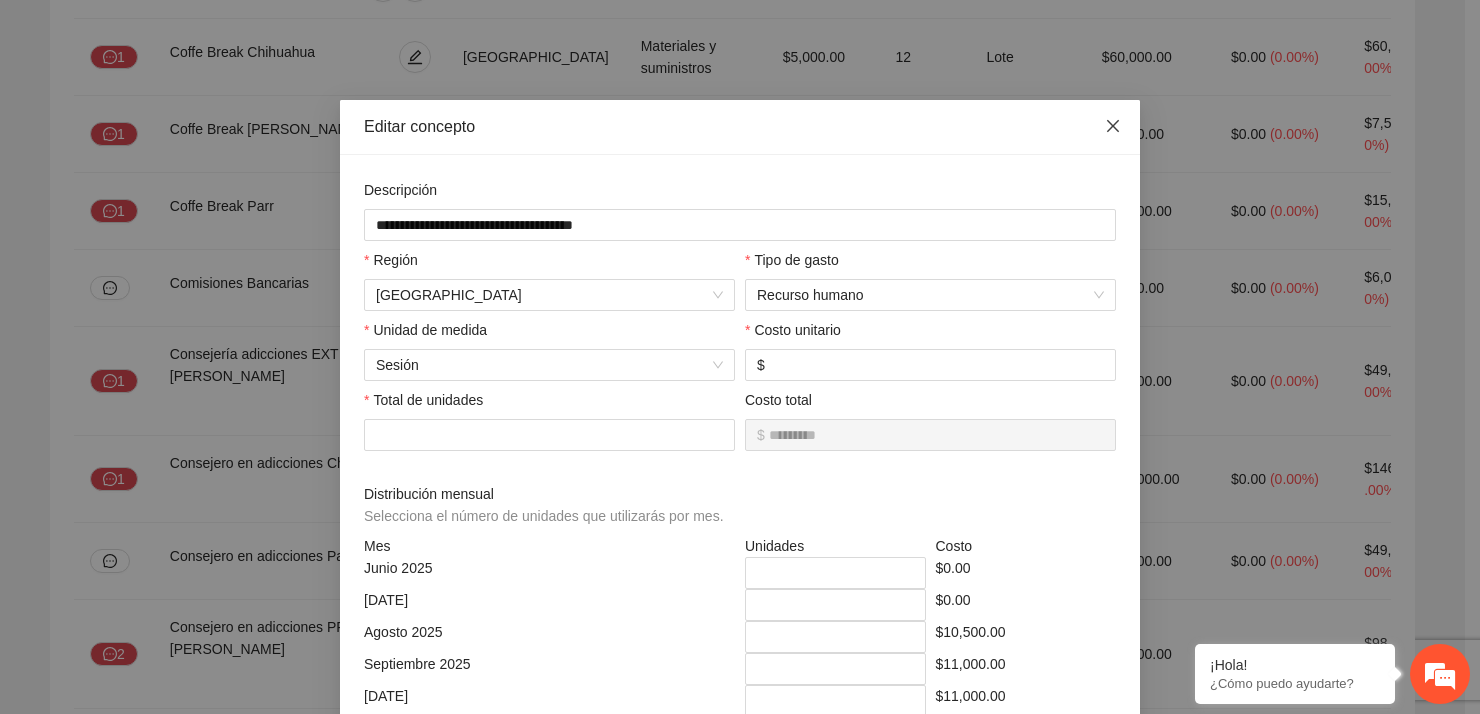 click at bounding box center [1113, 127] 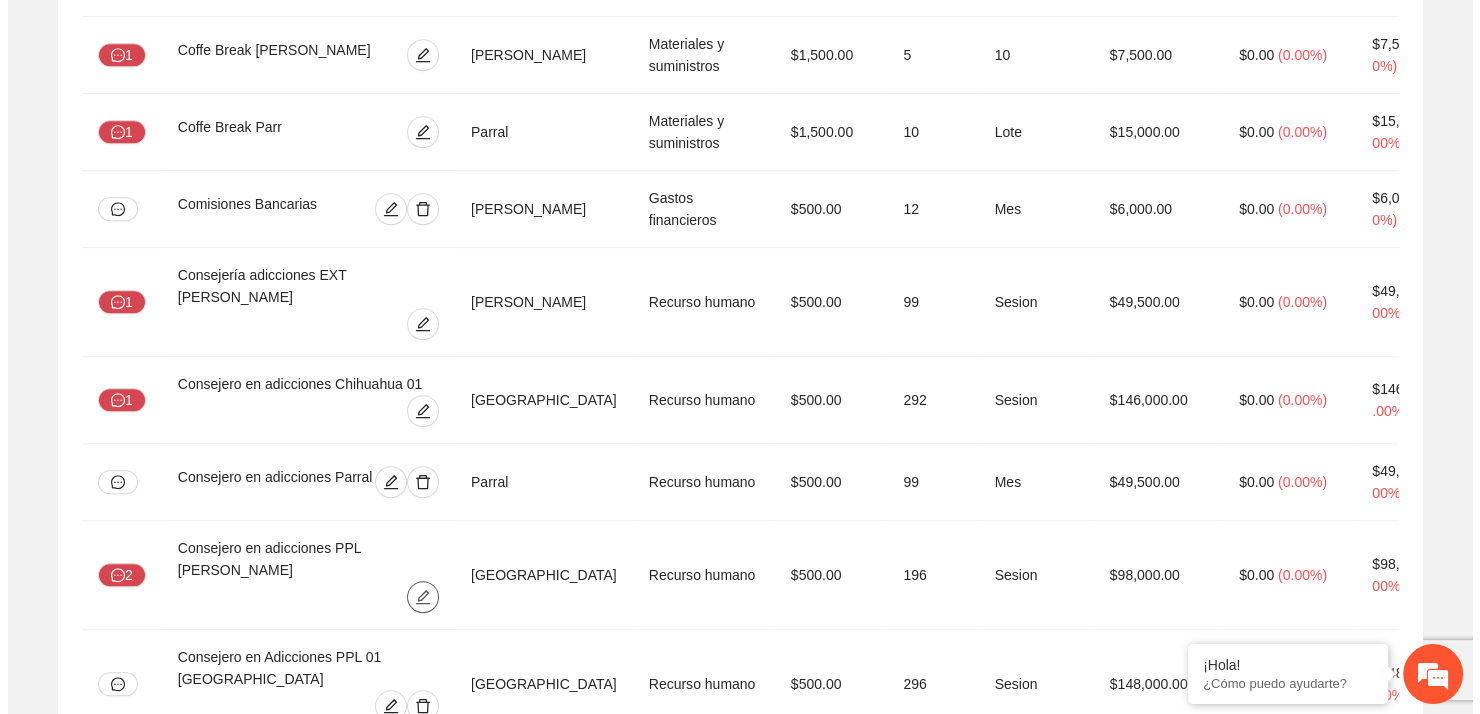 scroll, scrollTop: 1336, scrollLeft: 0, axis: vertical 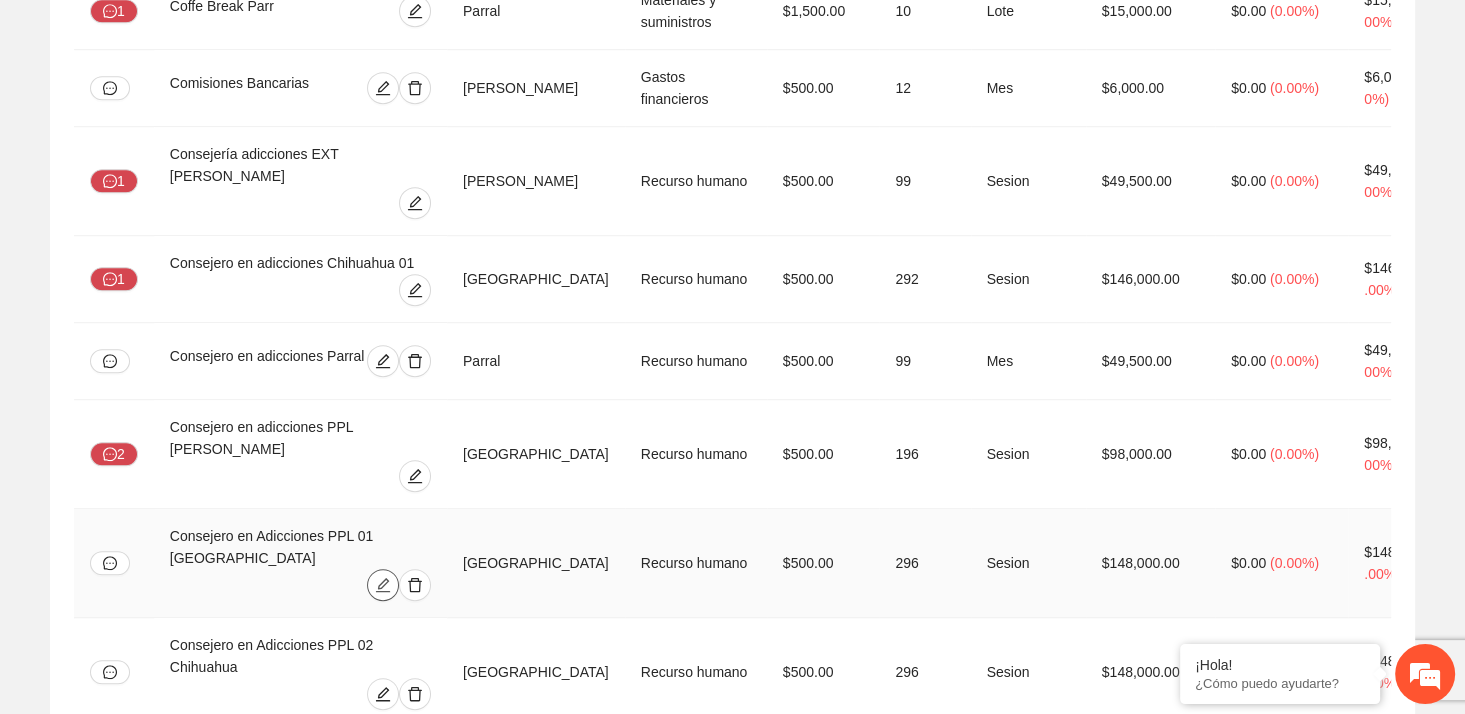 click 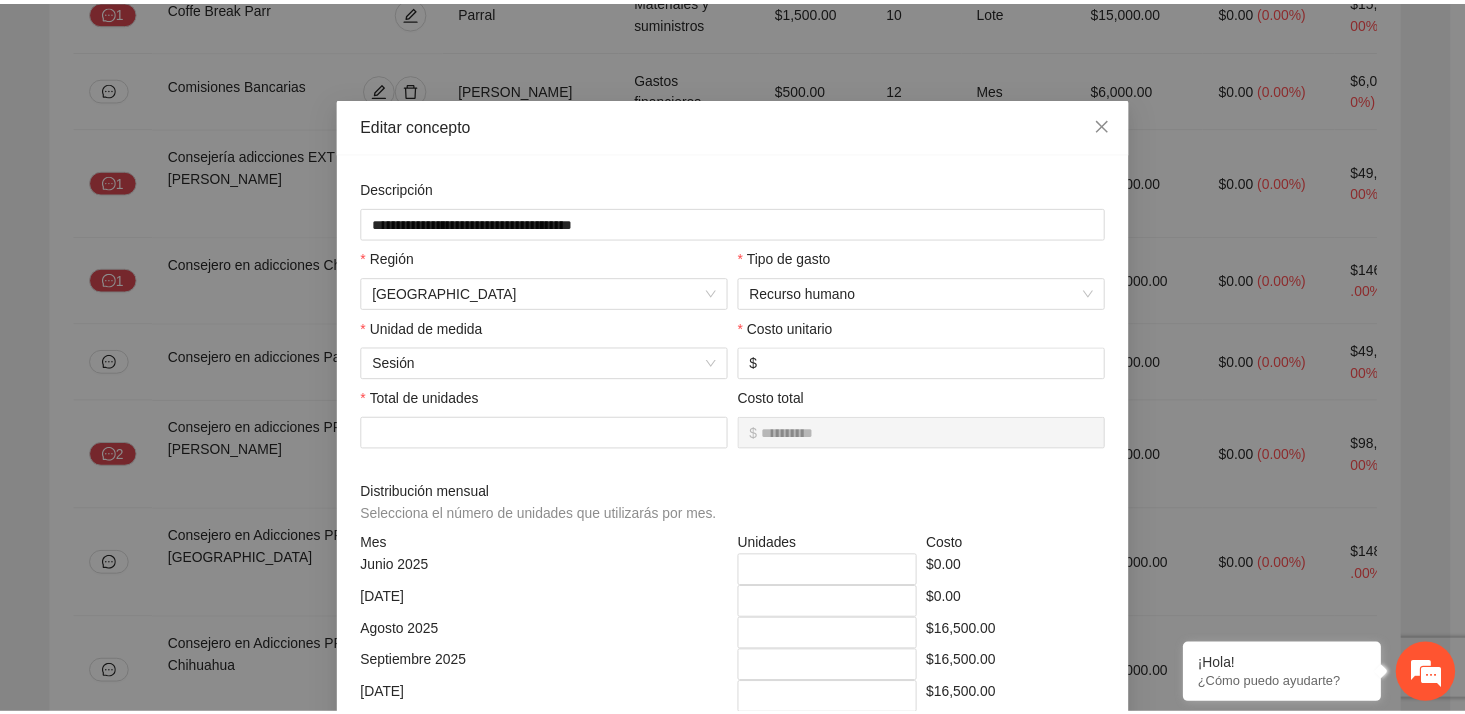 scroll, scrollTop: 0, scrollLeft: 0, axis: both 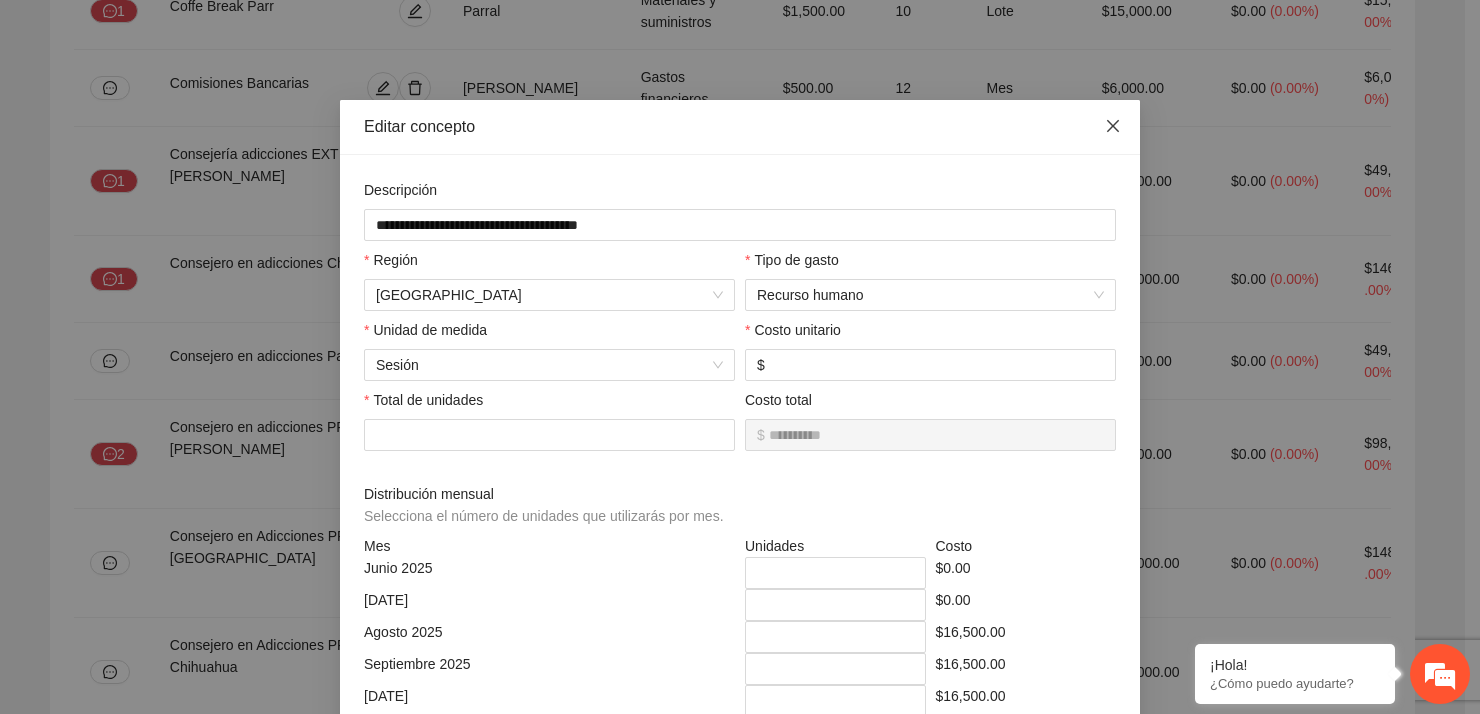 click at bounding box center (1113, 127) 